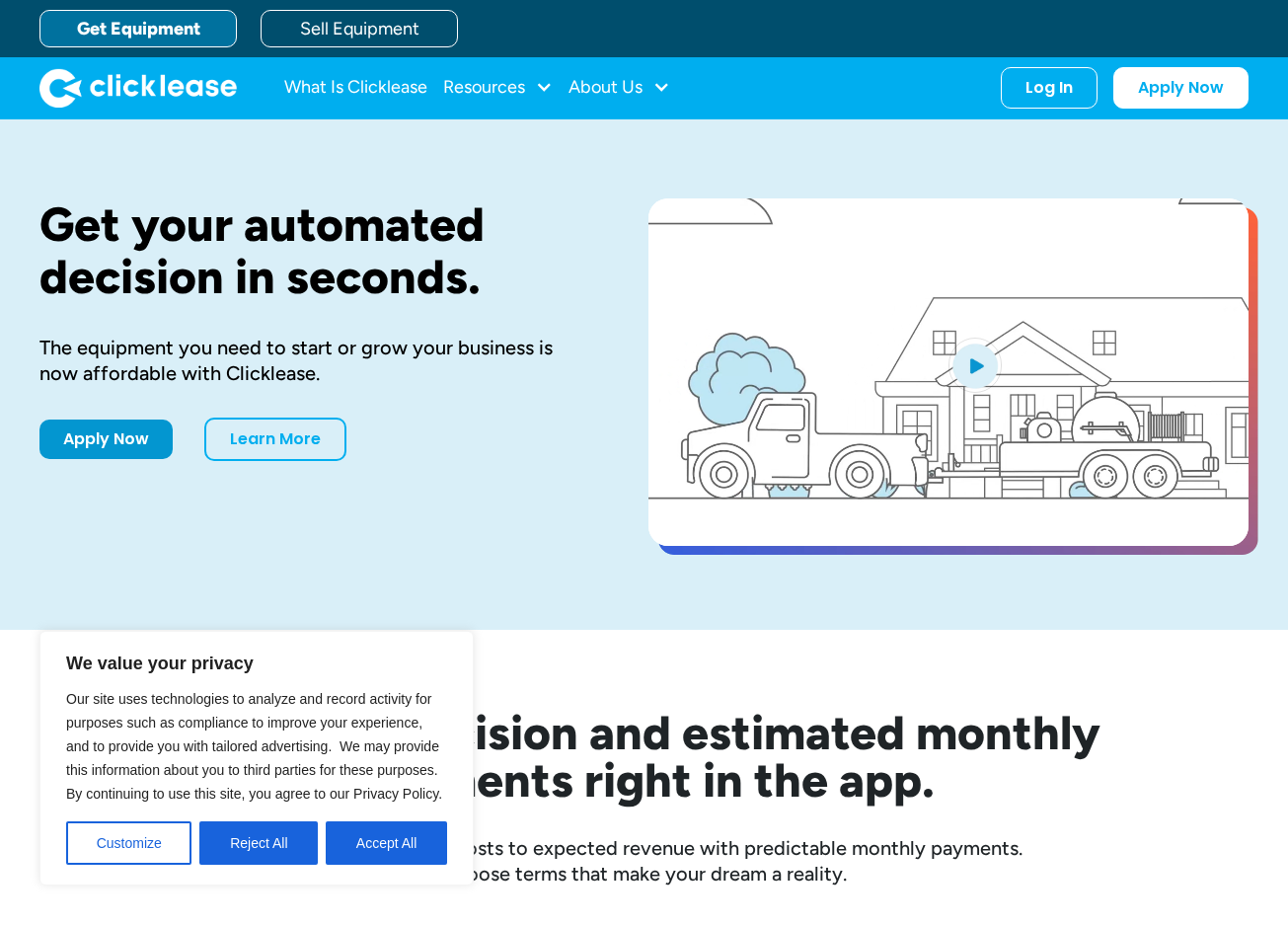 scroll, scrollTop: 0, scrollLeft: 0, axis: both 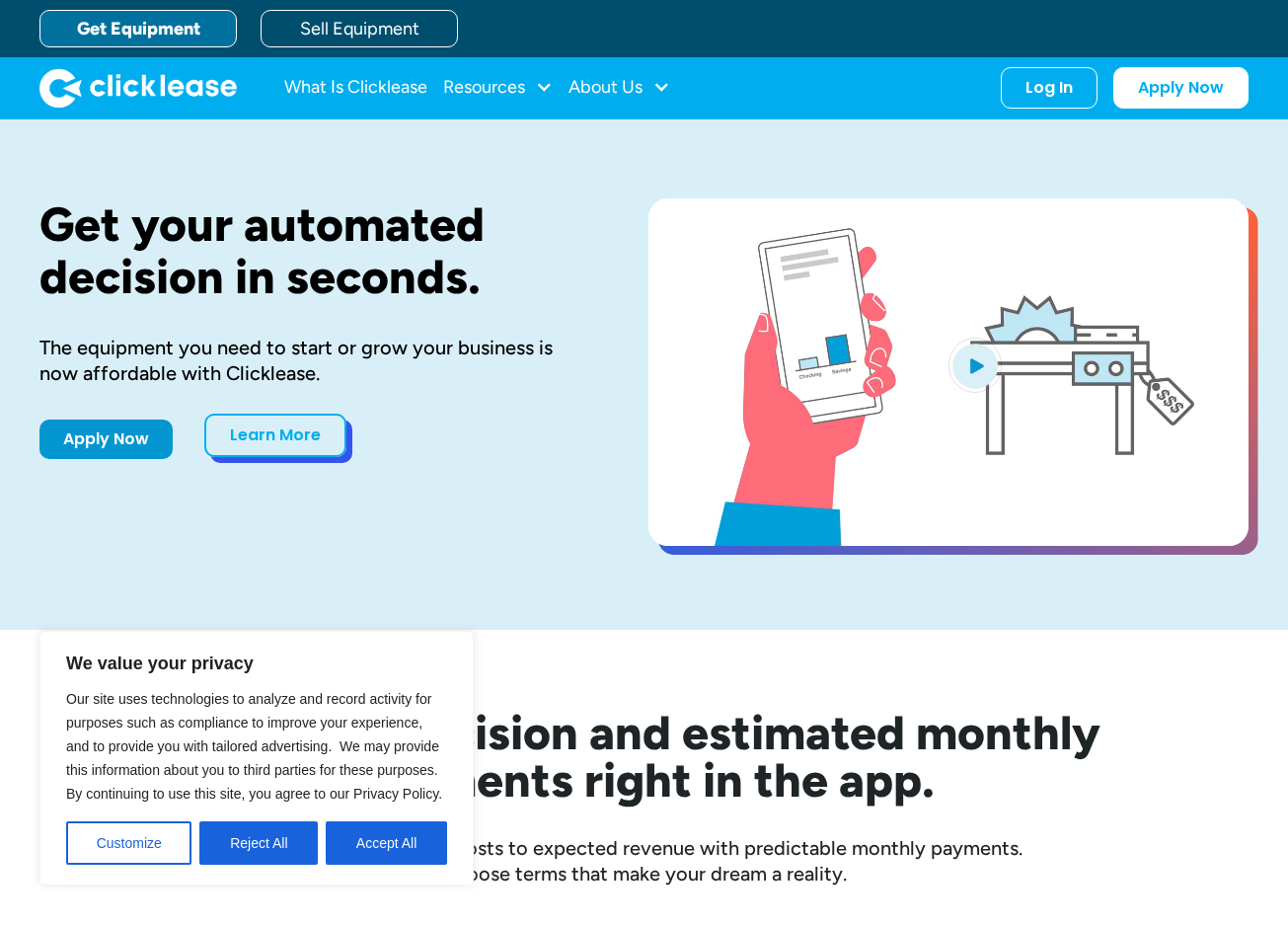 click on "Learn More" at bounding box center [275, 435] 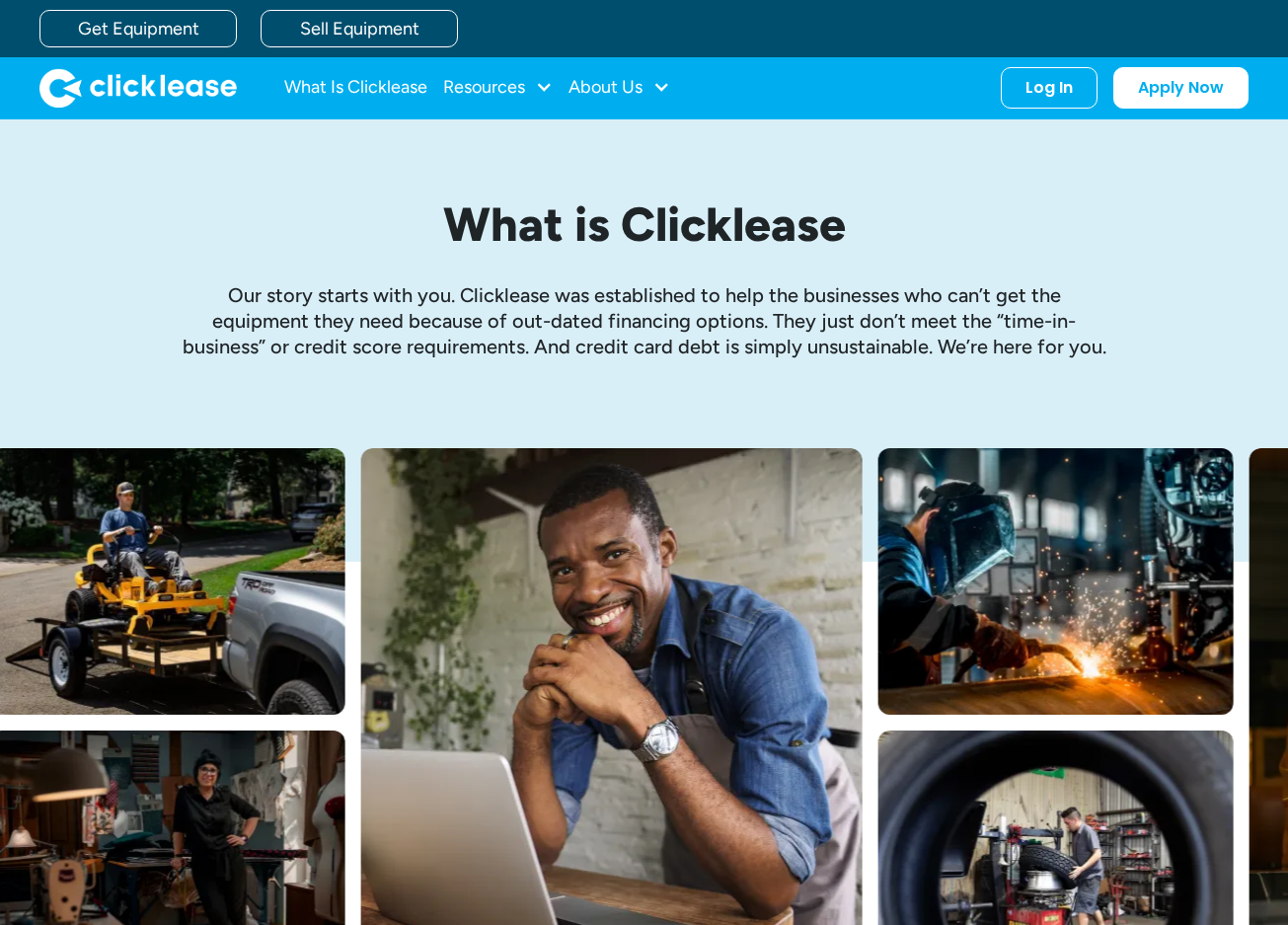 scroll, scrollTop: 0, scrollLeft: 0, axis: both 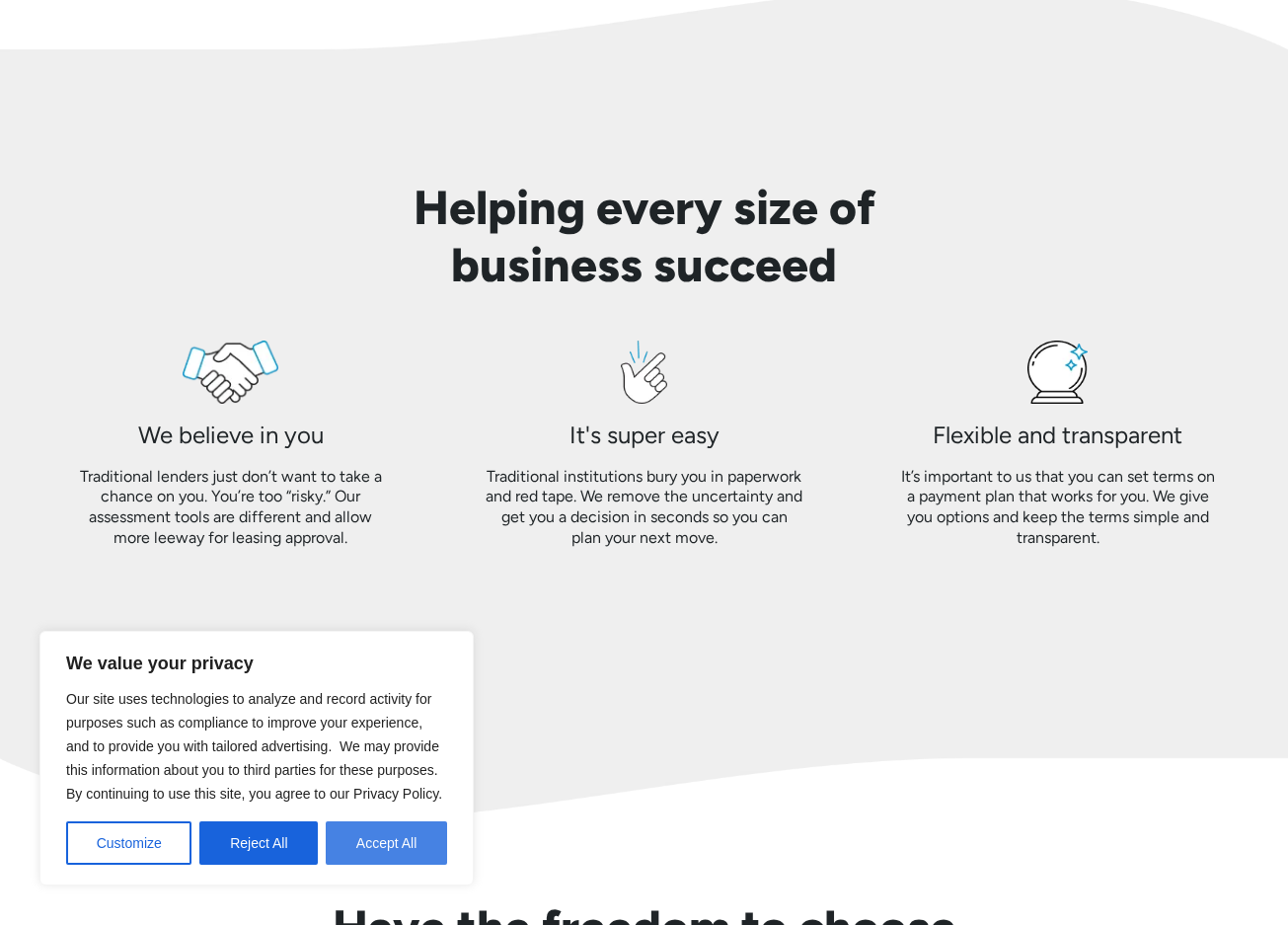 click on "Accept All" at bounding box center [386, 843] 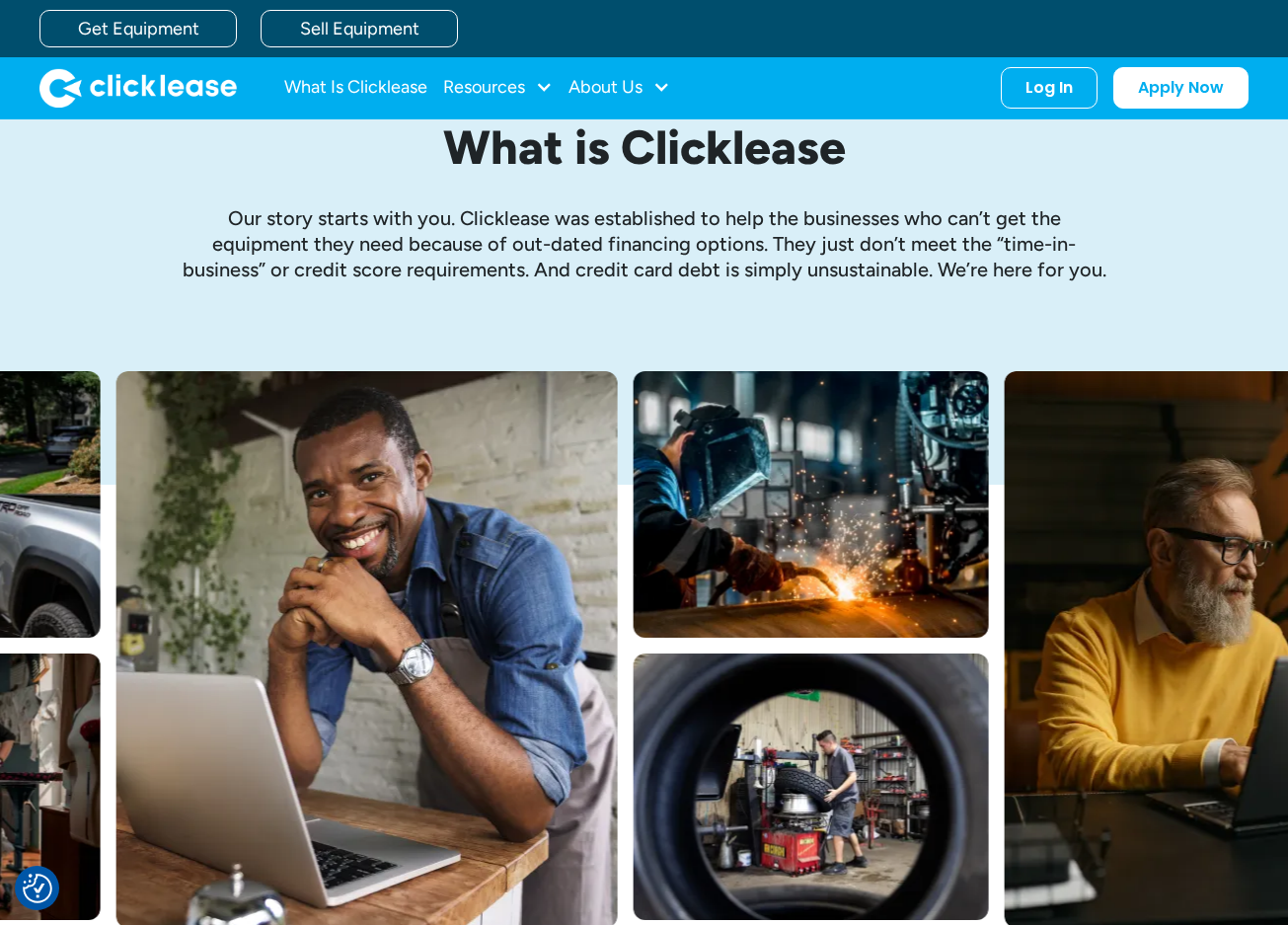 scroll, scrollTop: 0, scrollLeft: 0, axis: both 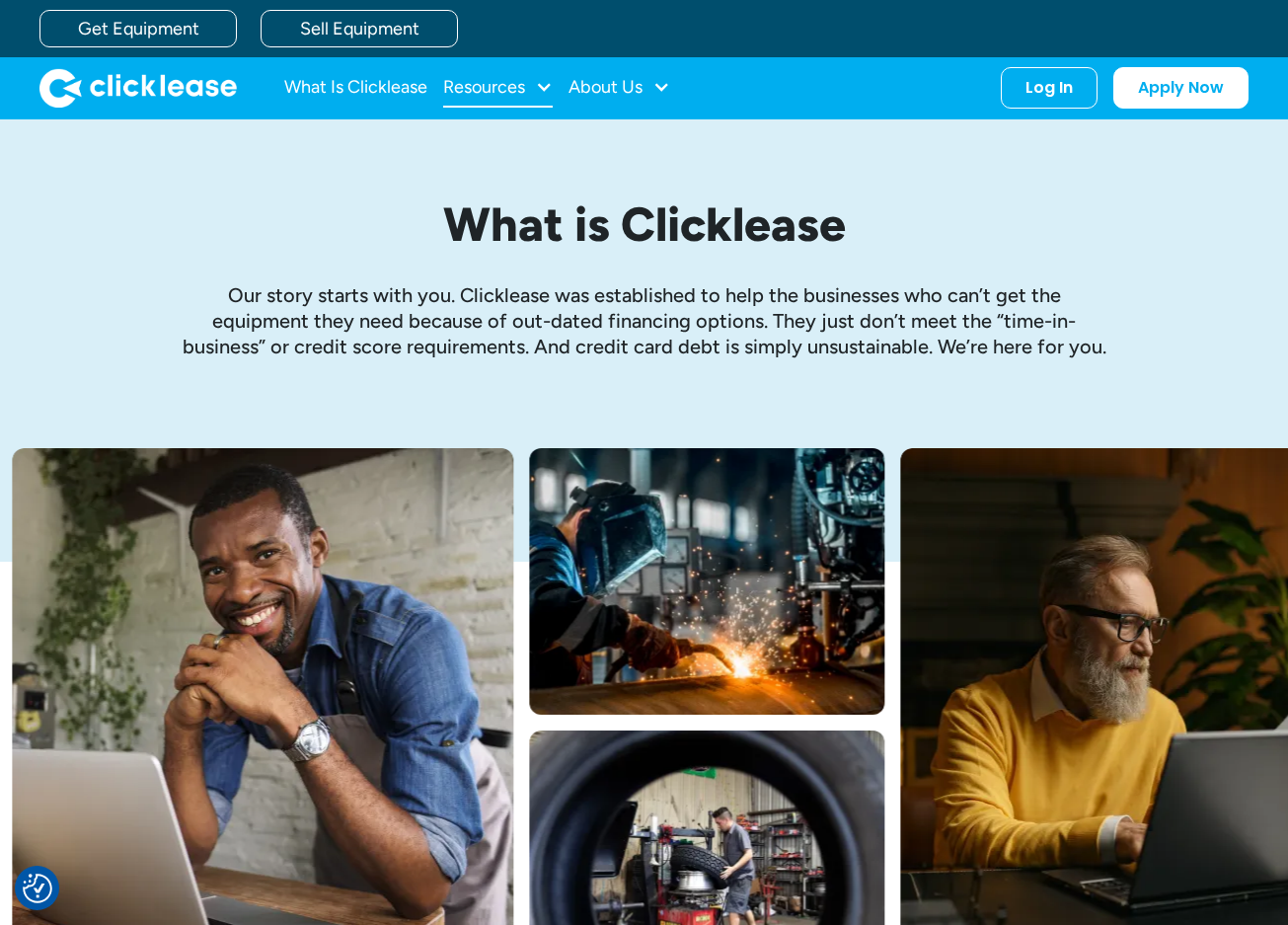 click on "Resources" at bounding box center [484, 87] 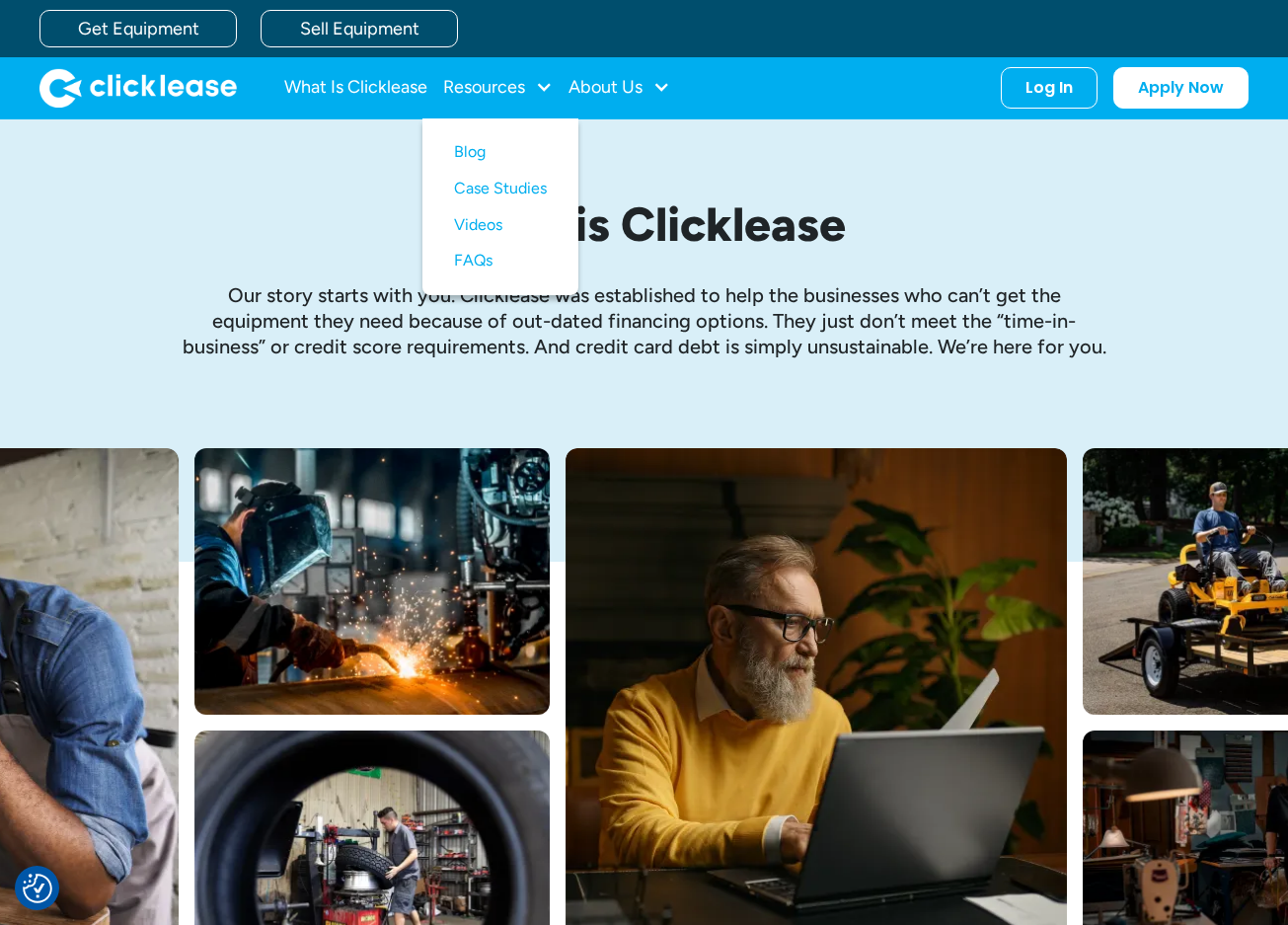 click on "What is Clicklease Our story starts with you. Clicklease was established to help the businesses who can’t get the equipment they need because of out-dated financing options. They just don’t meet the “time-in-business” or credit score requirements. And credit card debt is simply unsustainable. We’re here for you." at bounding box center [644, 283] 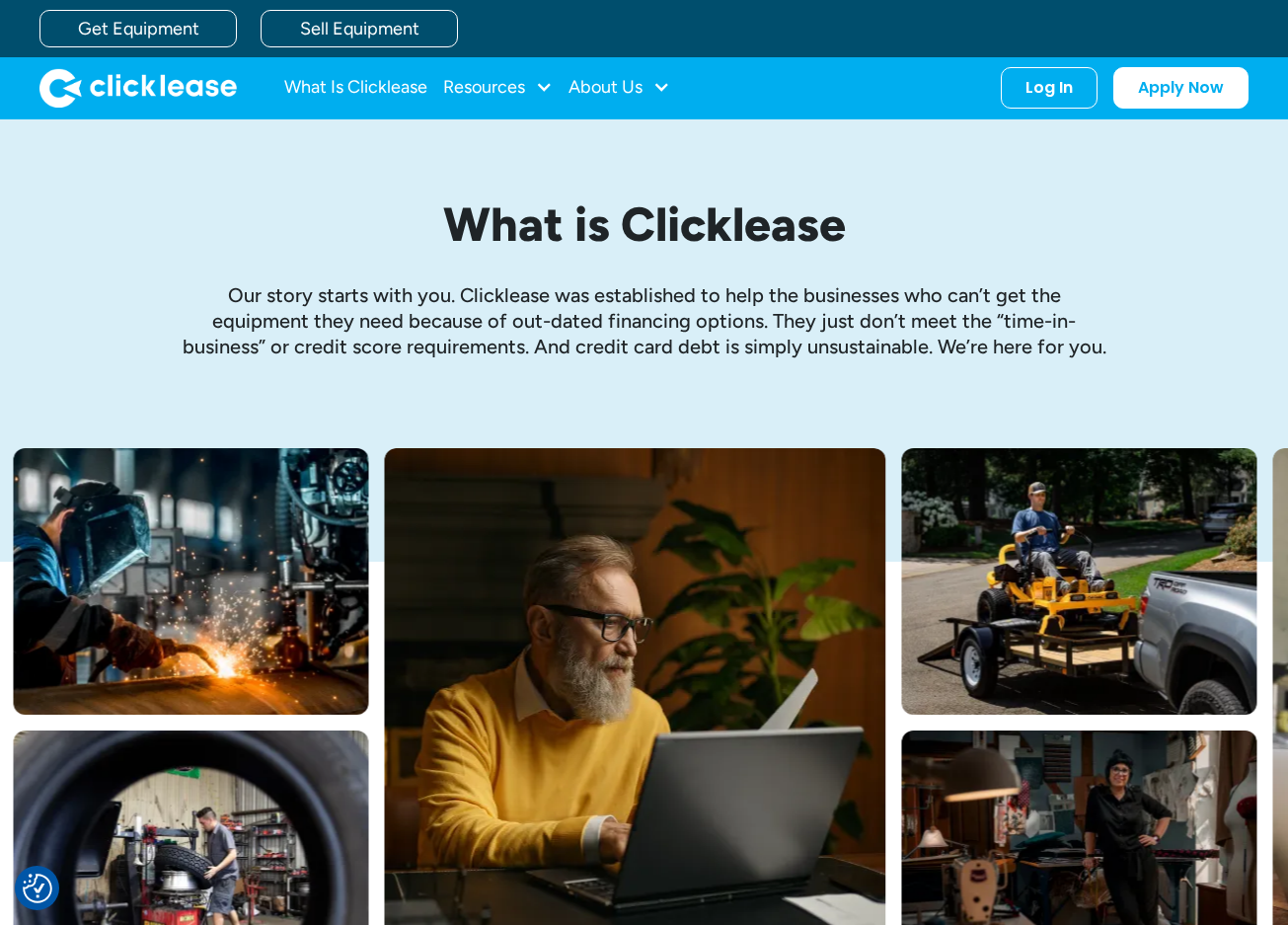 click at bounding box center [138, 88] 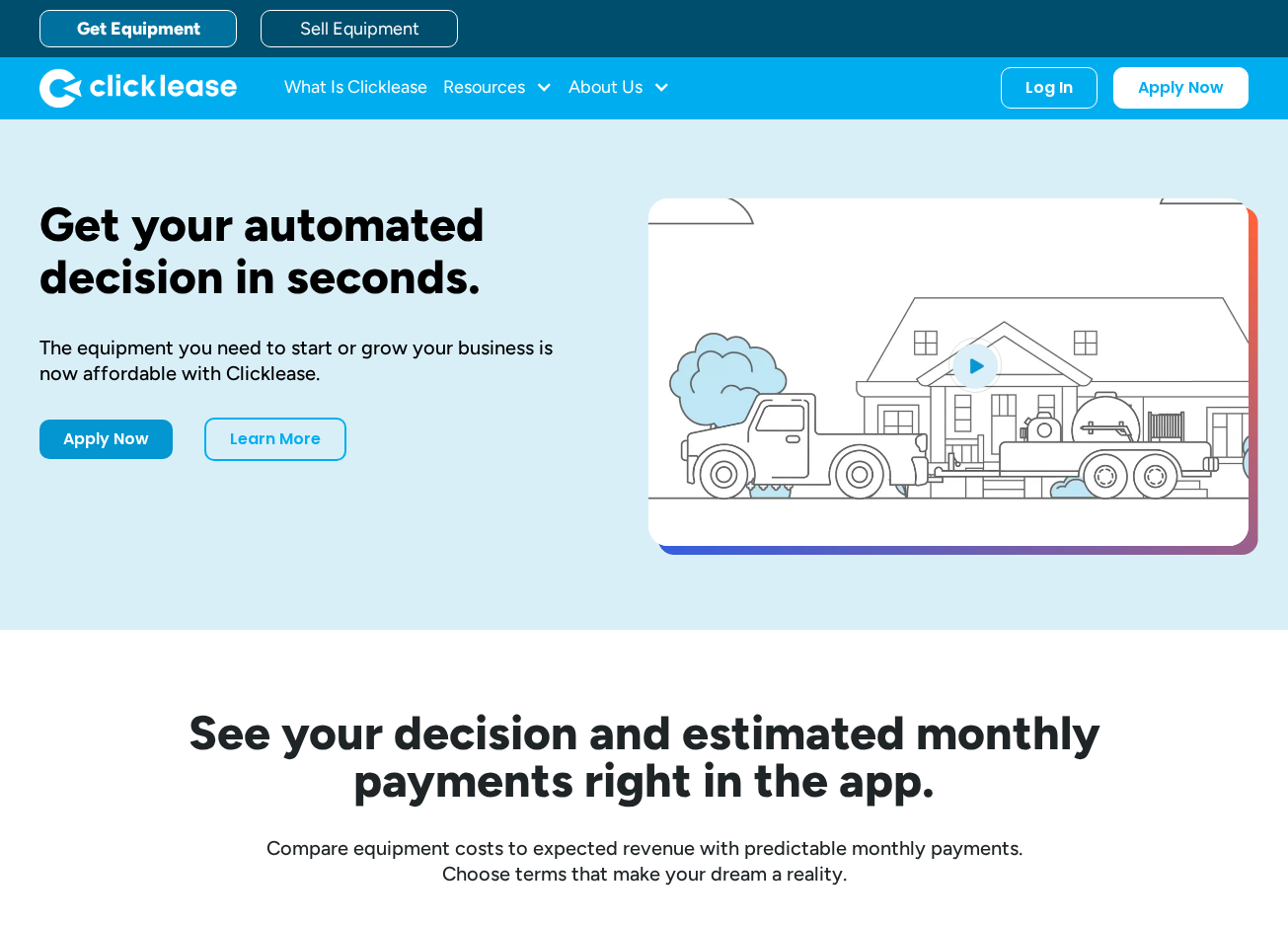 scroll, scrollTop: 0, scrollLeft: 0, axis: both 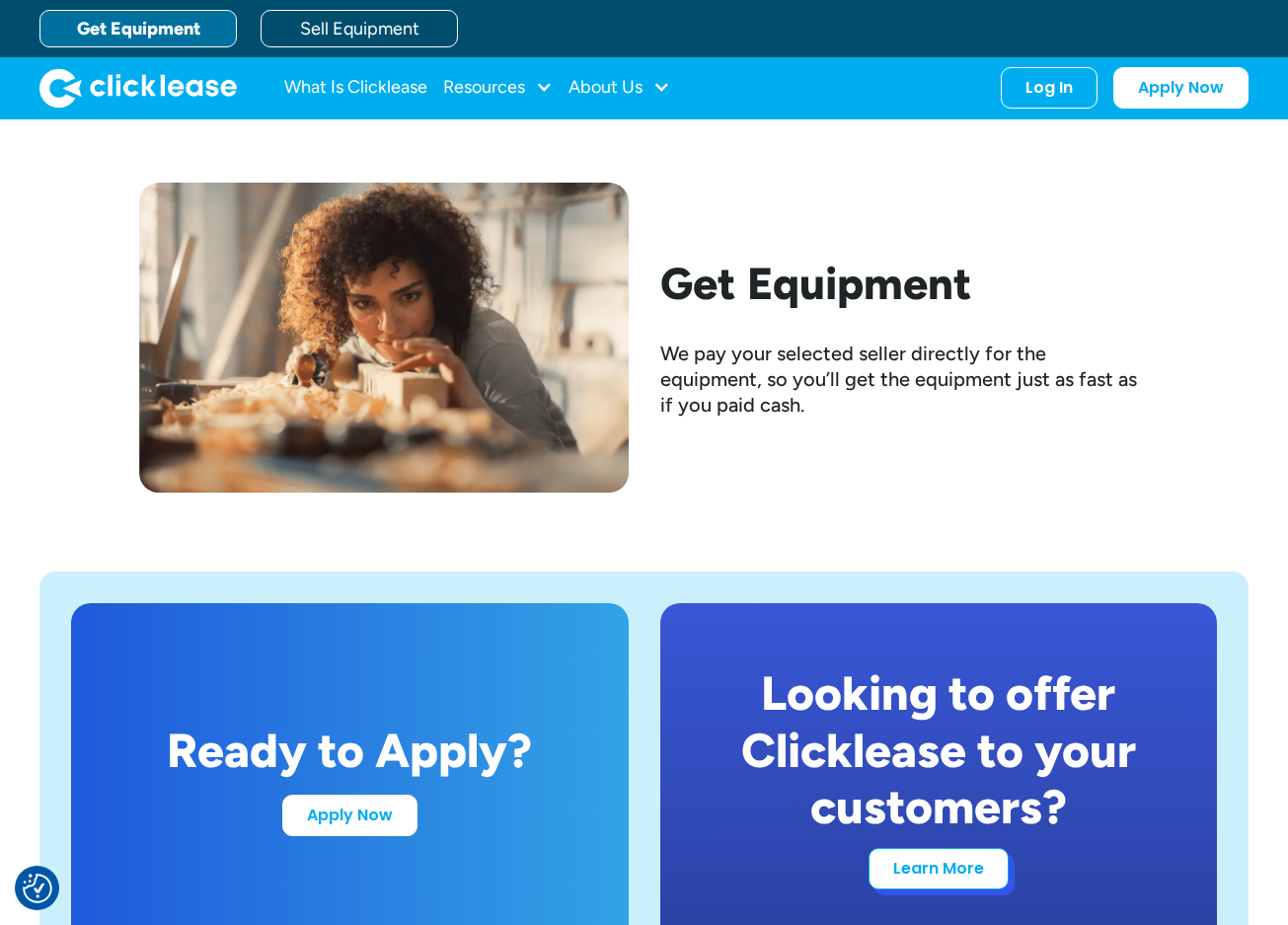 click on "Learn More" at bounding box center [939, 869] 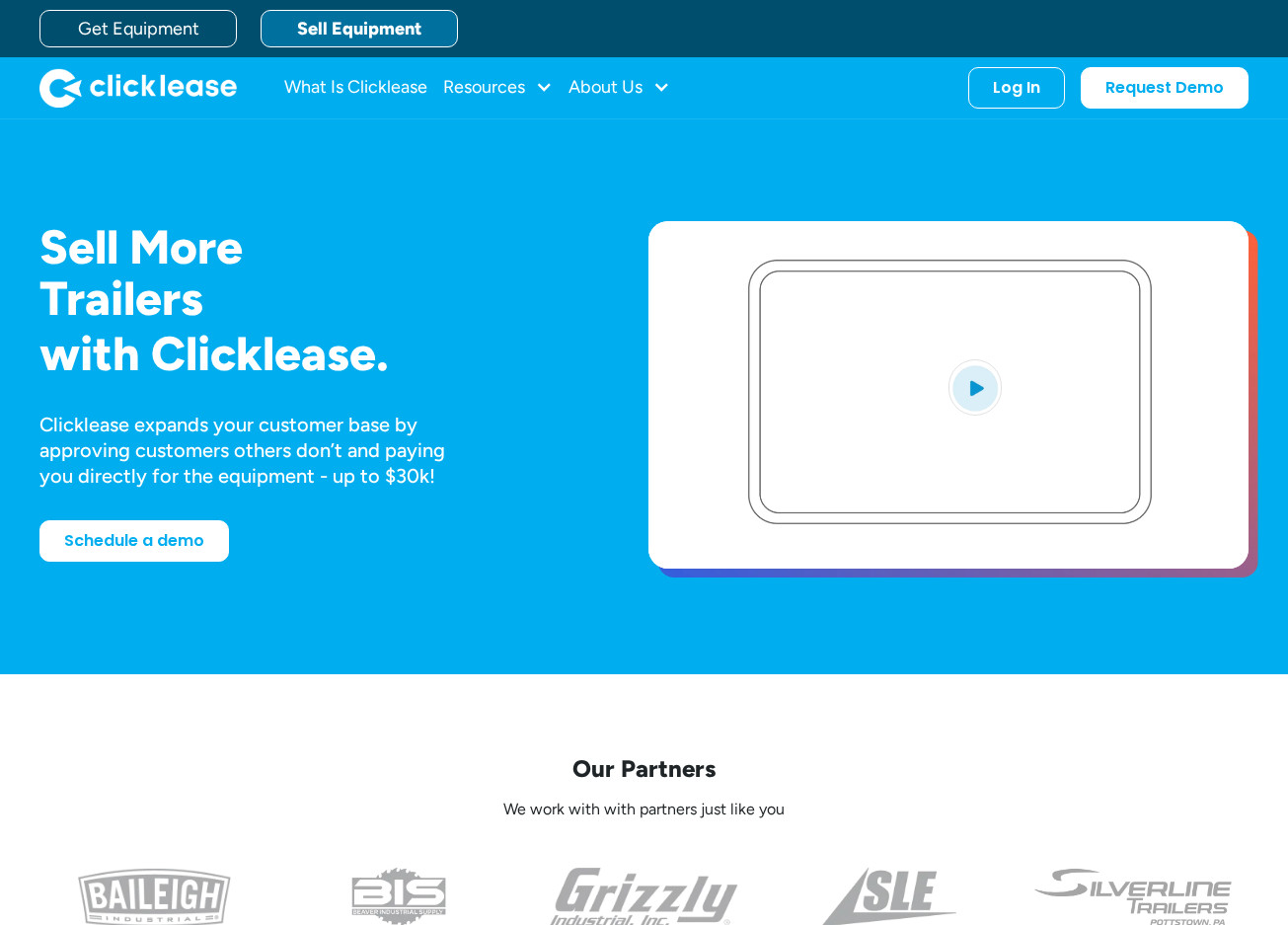 scroll, scrollTop: 0, scrollLeft: 0, axis: both 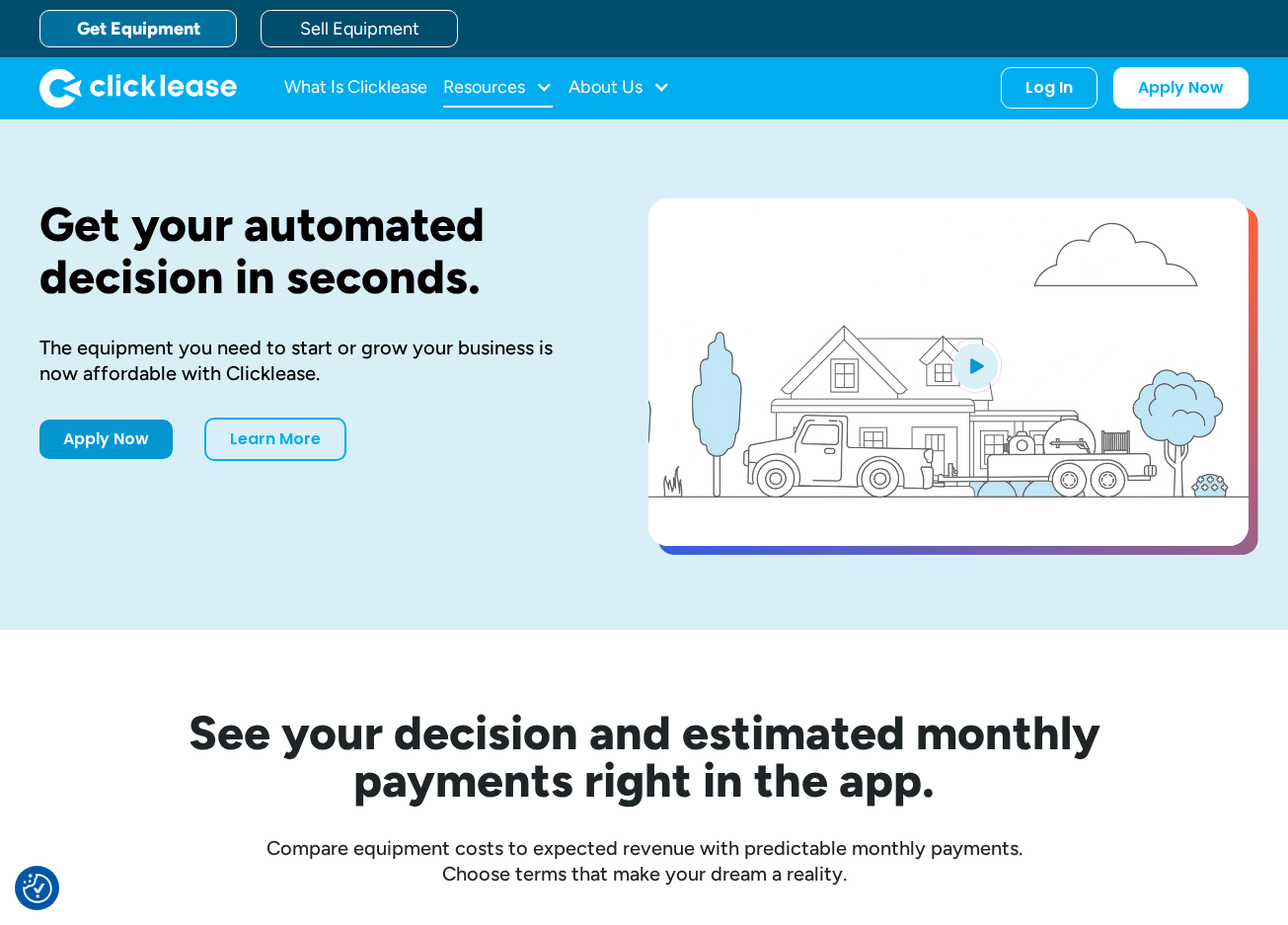 click on "Resources" at bounding box center [484, 87] 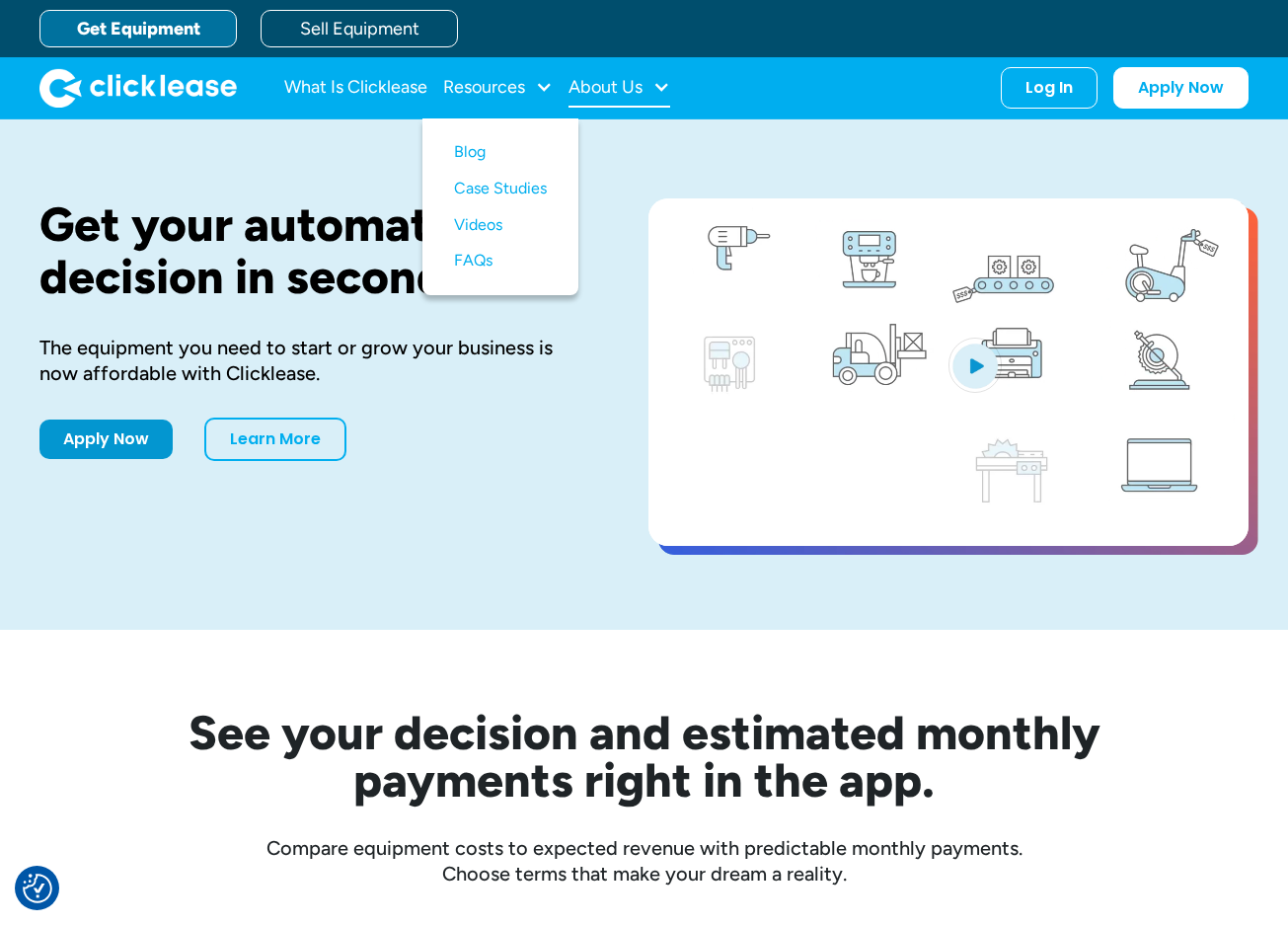 click on "About Us" at bounding box center (605, 87) 